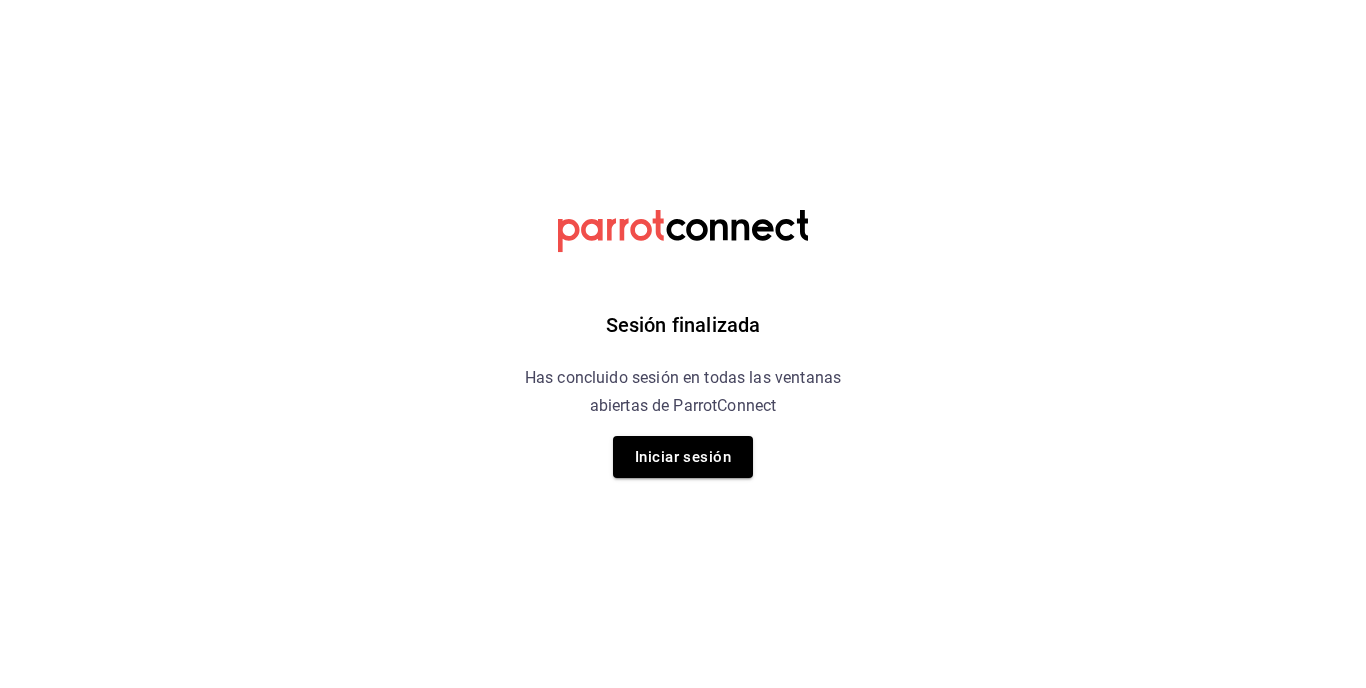 scroll, scrollTop: 0, scrollLeft: 0, axis: both 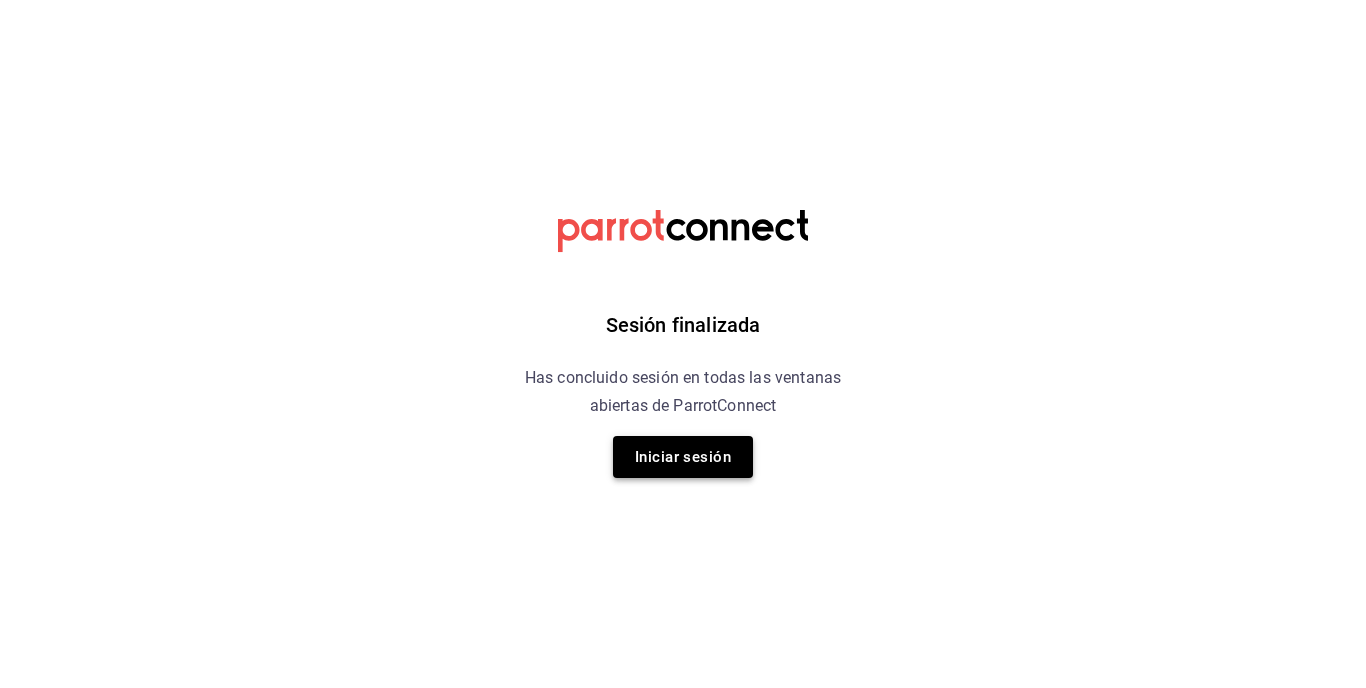 click on "Iniciar sesión" at bounding box center [683, 457] 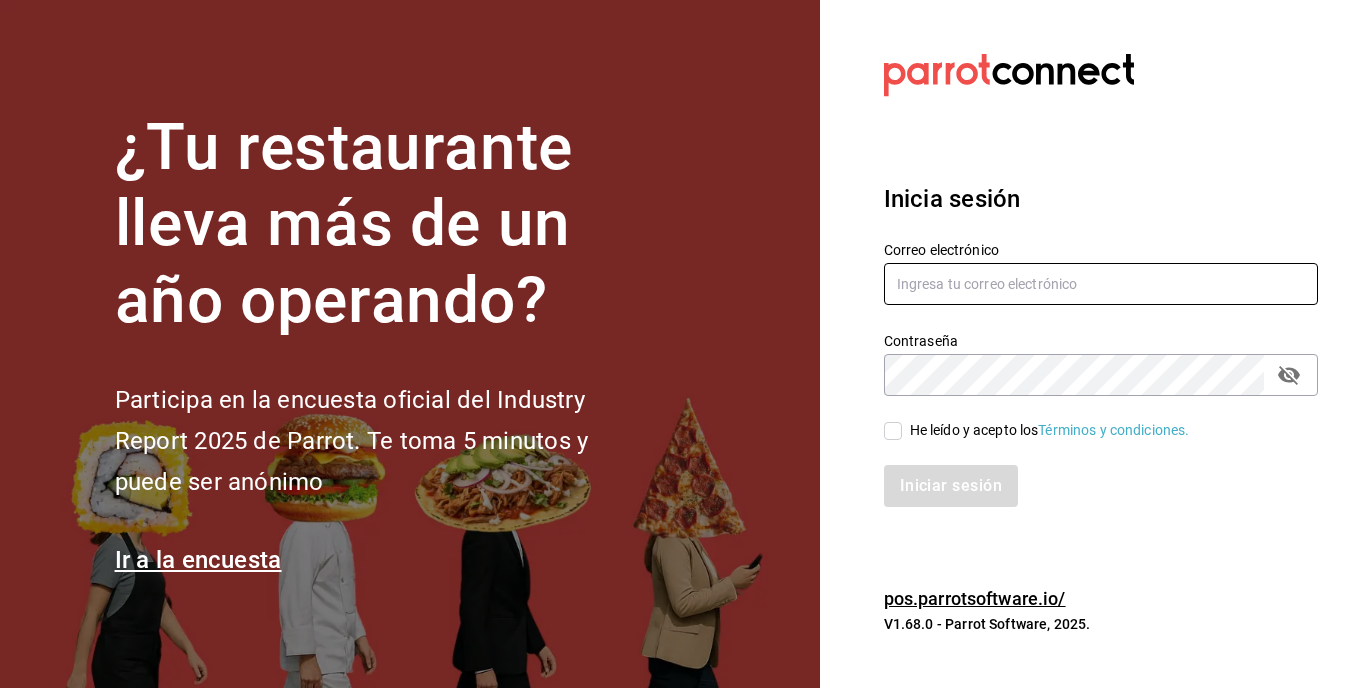 type on "mochomos.puebla@example.com" 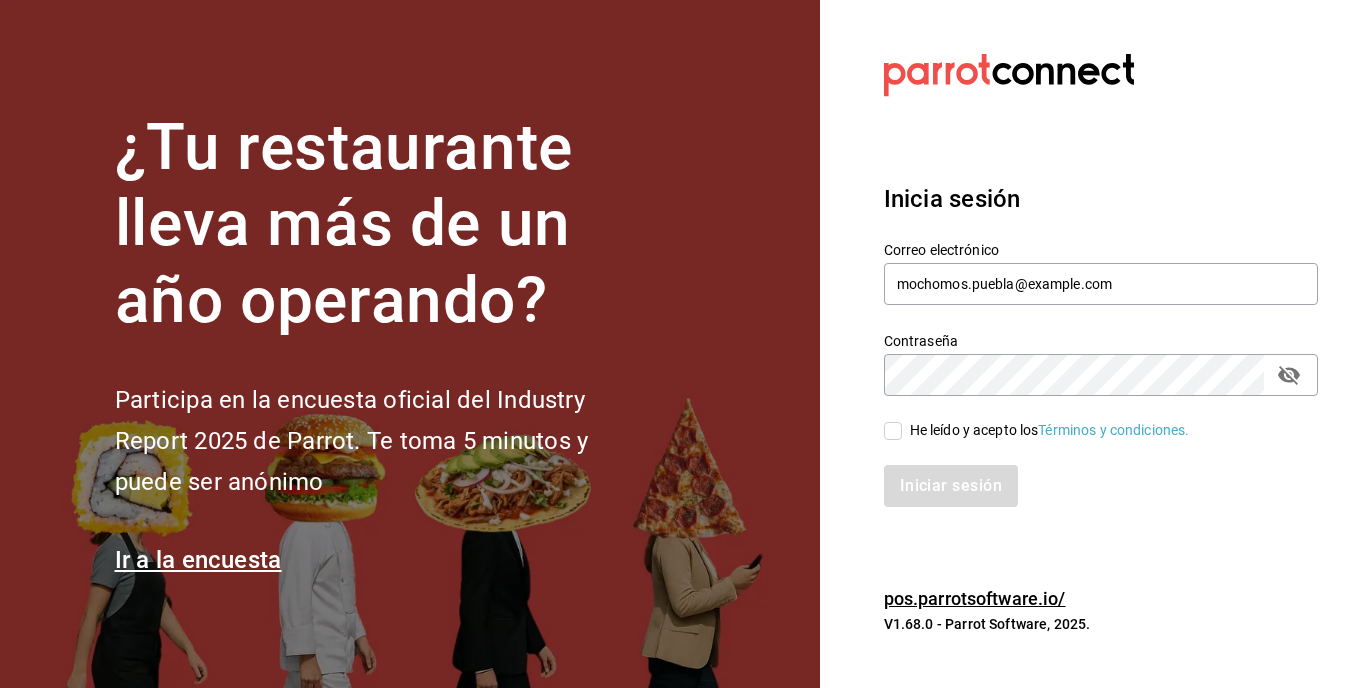 click on "He leído y acepto los  Términos y condiciones." at bounding box center (1050, 430) 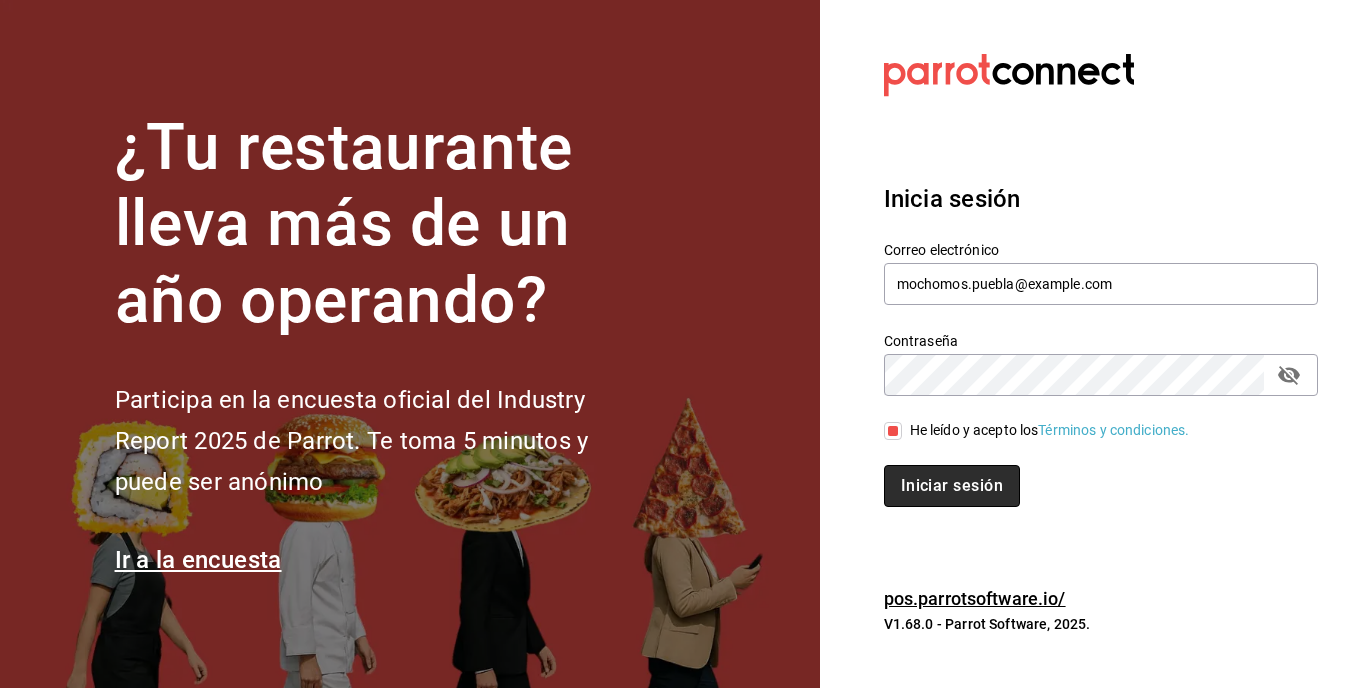 click on "Iniciar sesión" at bounding box center (952, 486) 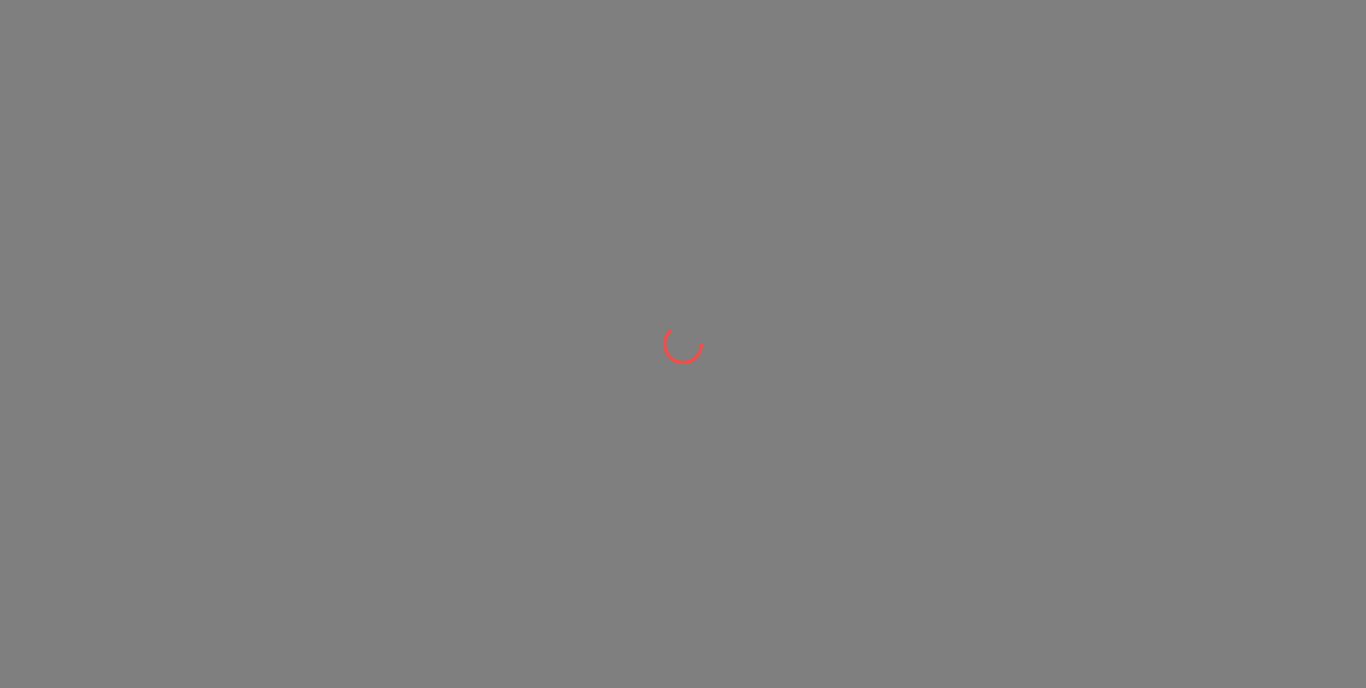 scroll, scrollTop: 0, scrollLeft: 0, axis: both 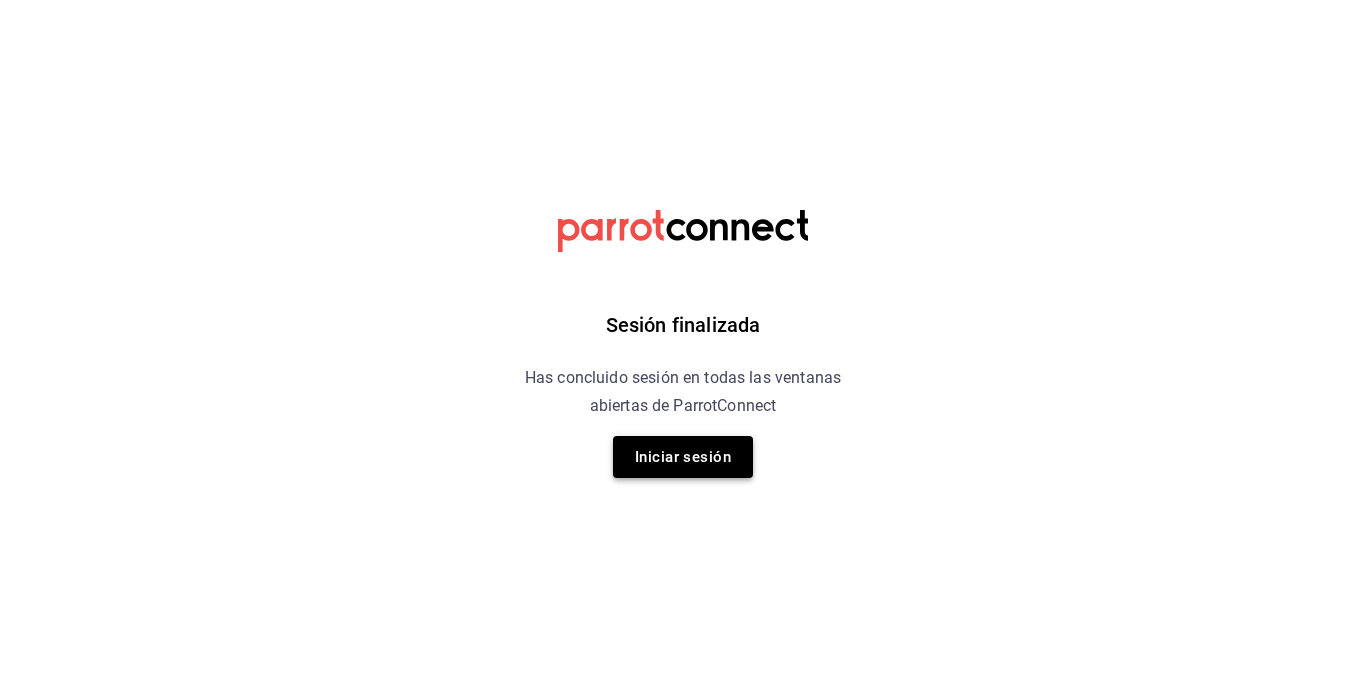 click on "Iniciar sesión" at bounding box center [683, 457] 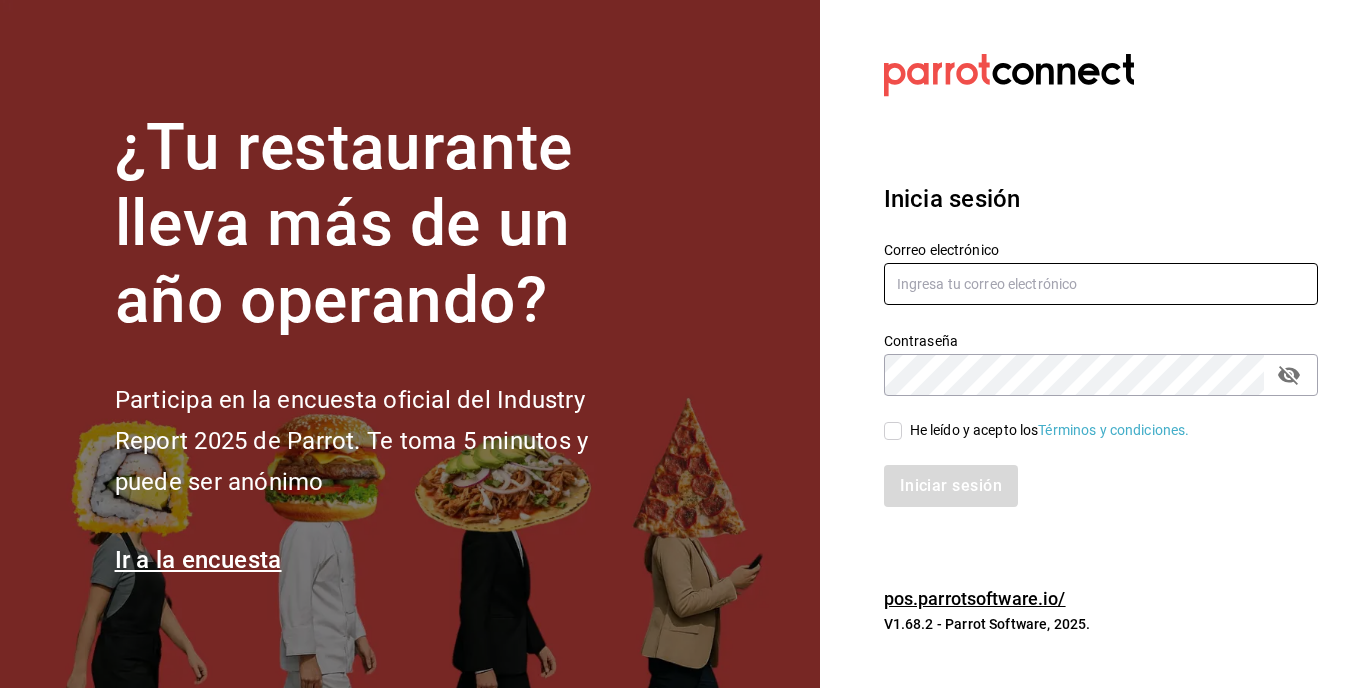 type on "mochomos.puebla@example.com" 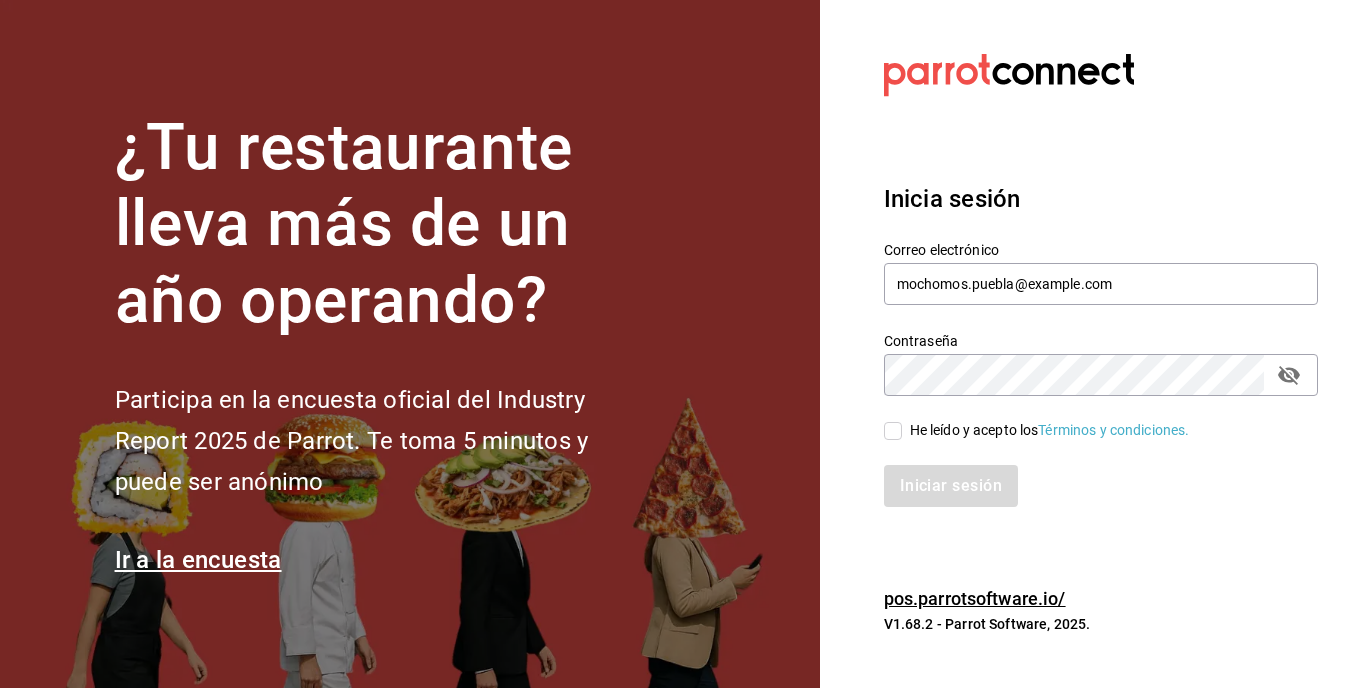 click on "He leído y acepto los  Términos y condiciones." at bounding box center (1050, 430) 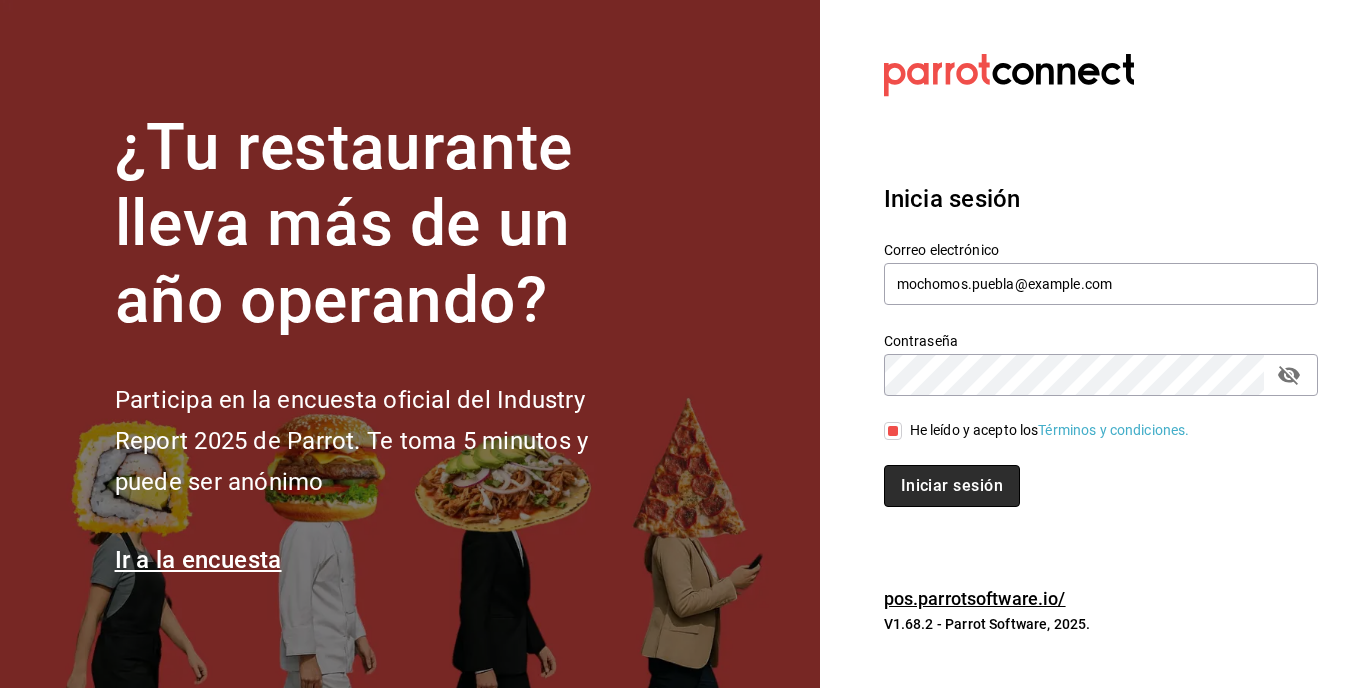 click on "Iniciar sesión" at bounding box center (952, 486) 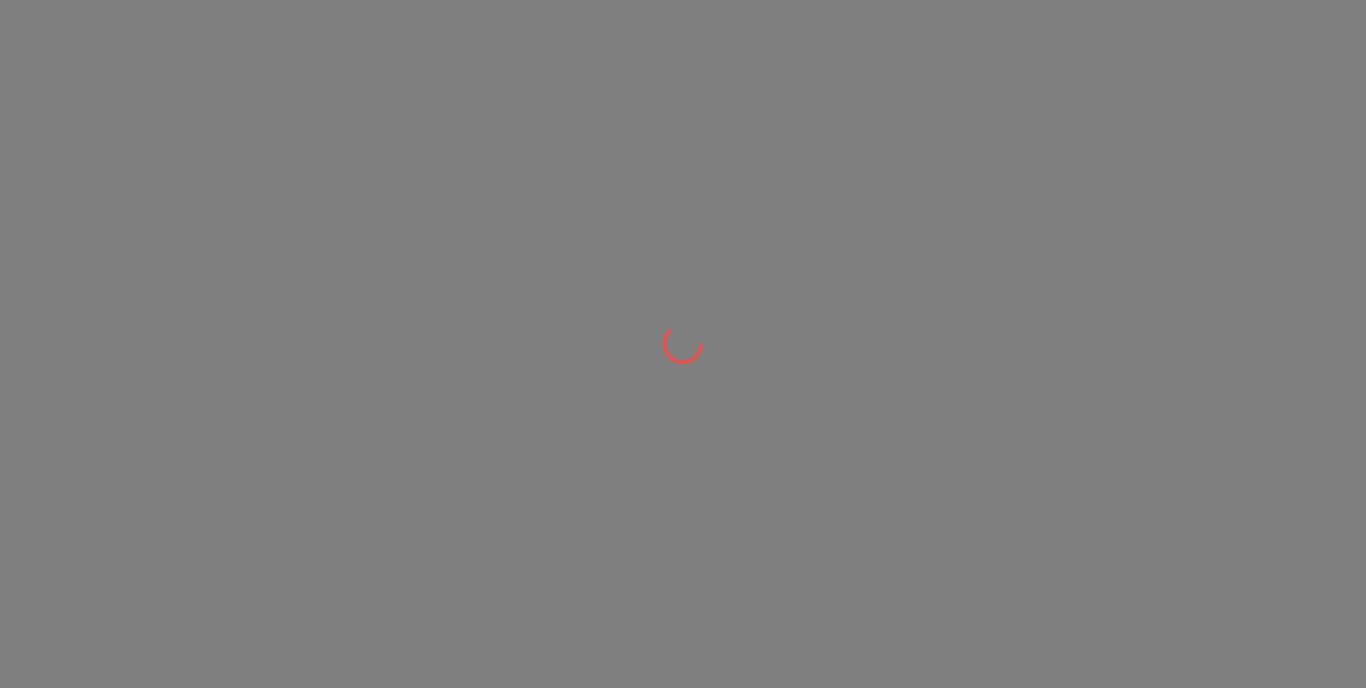 scroll, scrollTop: 0, scrollLeft: 0, axis: both 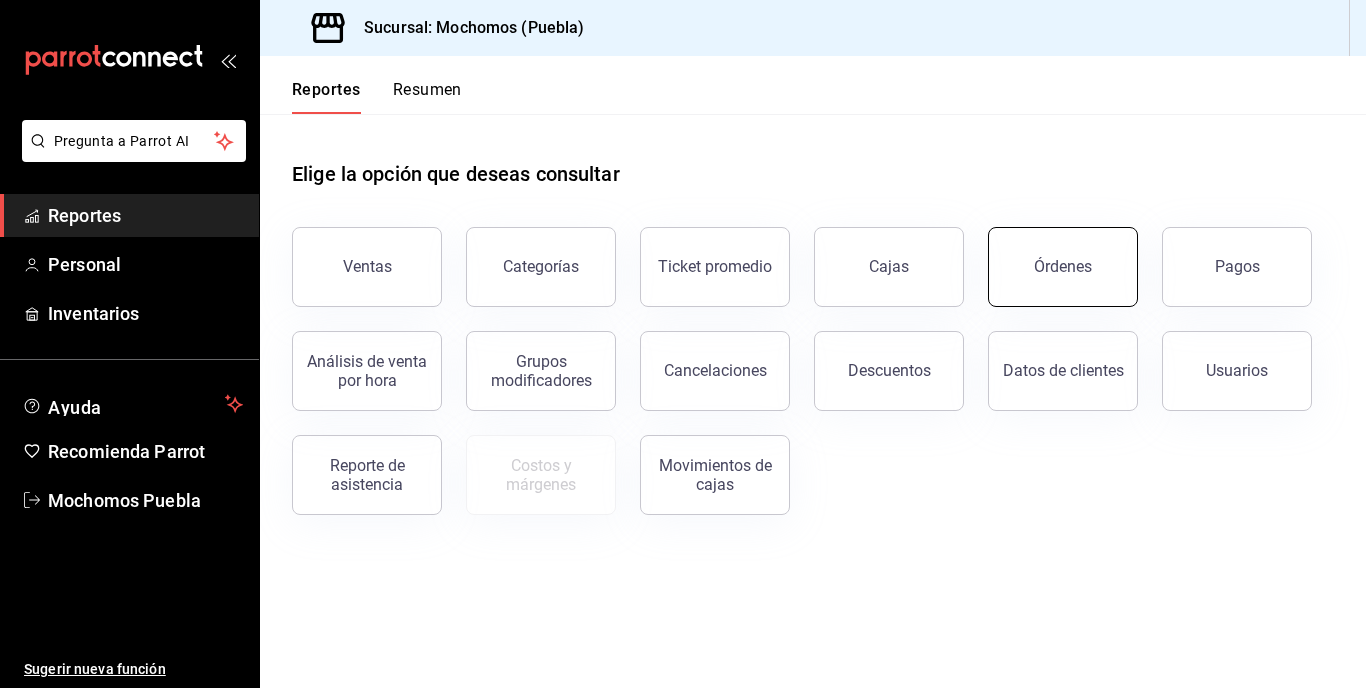 click on "Órdenes" at bounding box center [1063, 267] 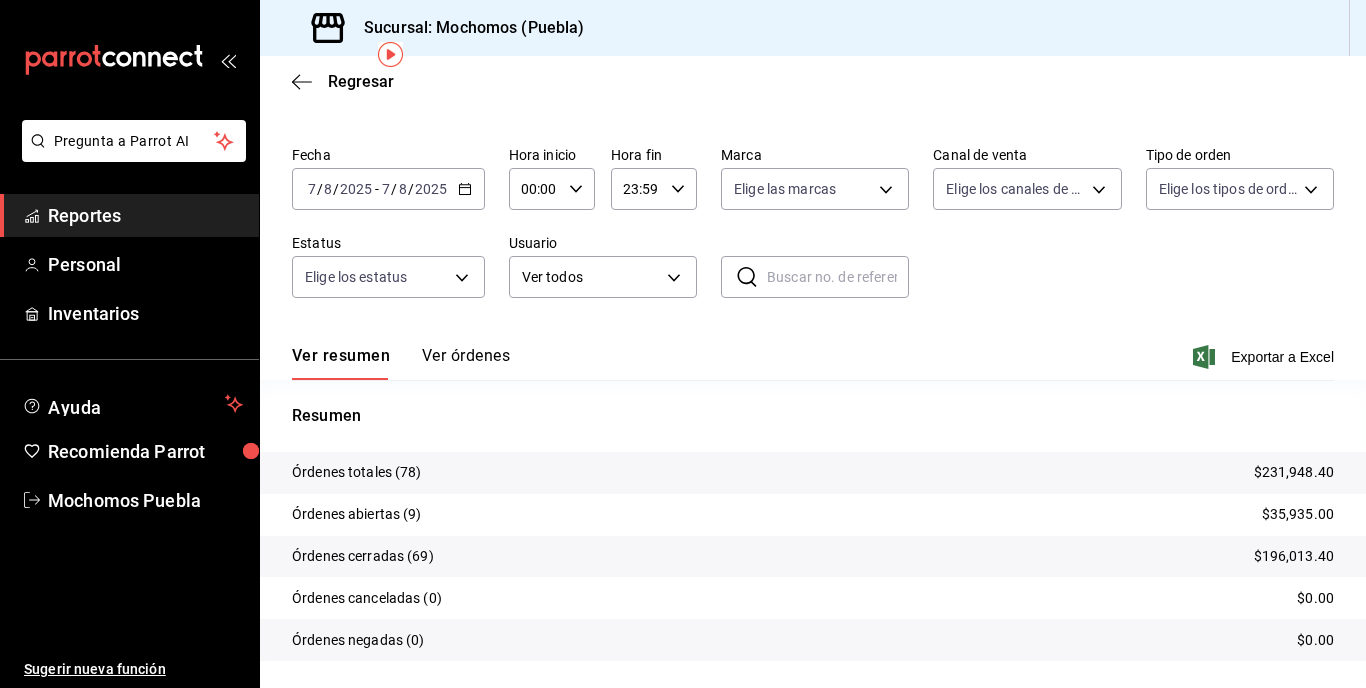 scroll, scrollTop: 0, scrollLeft: 0, axis: both 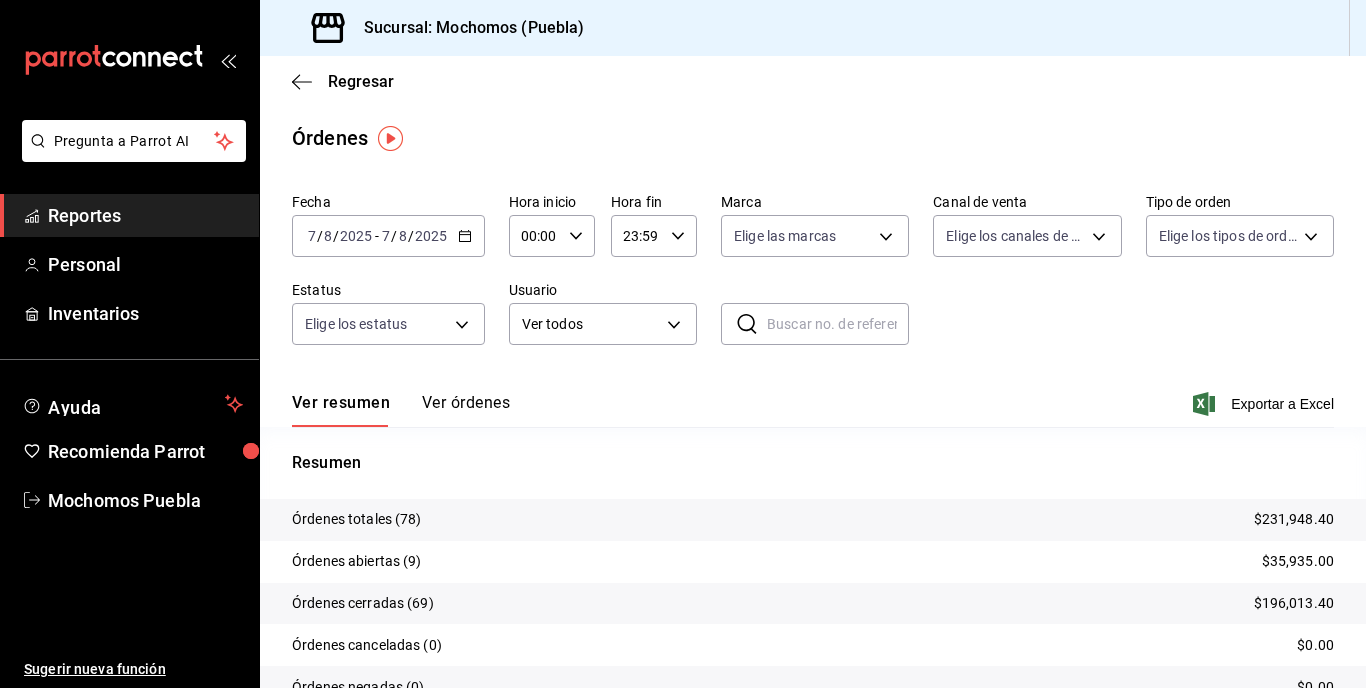 click 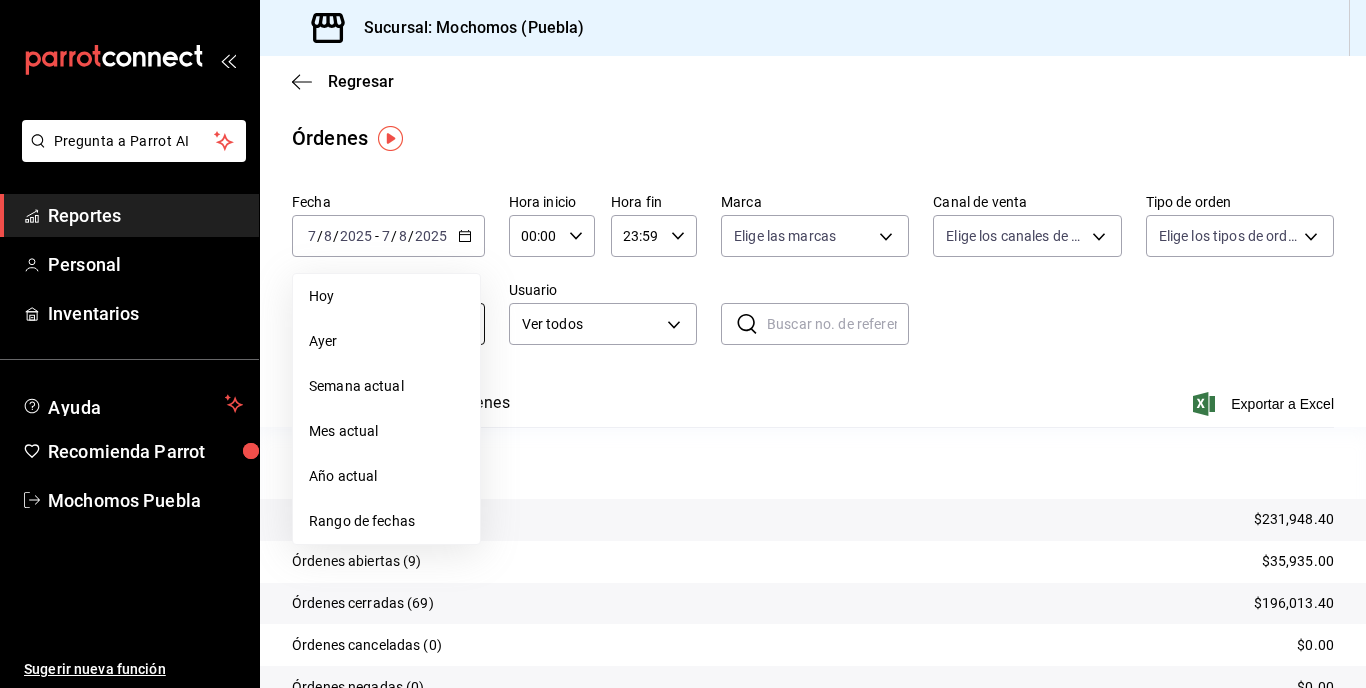 click on "Ayer" at bounding box center (386, 341) 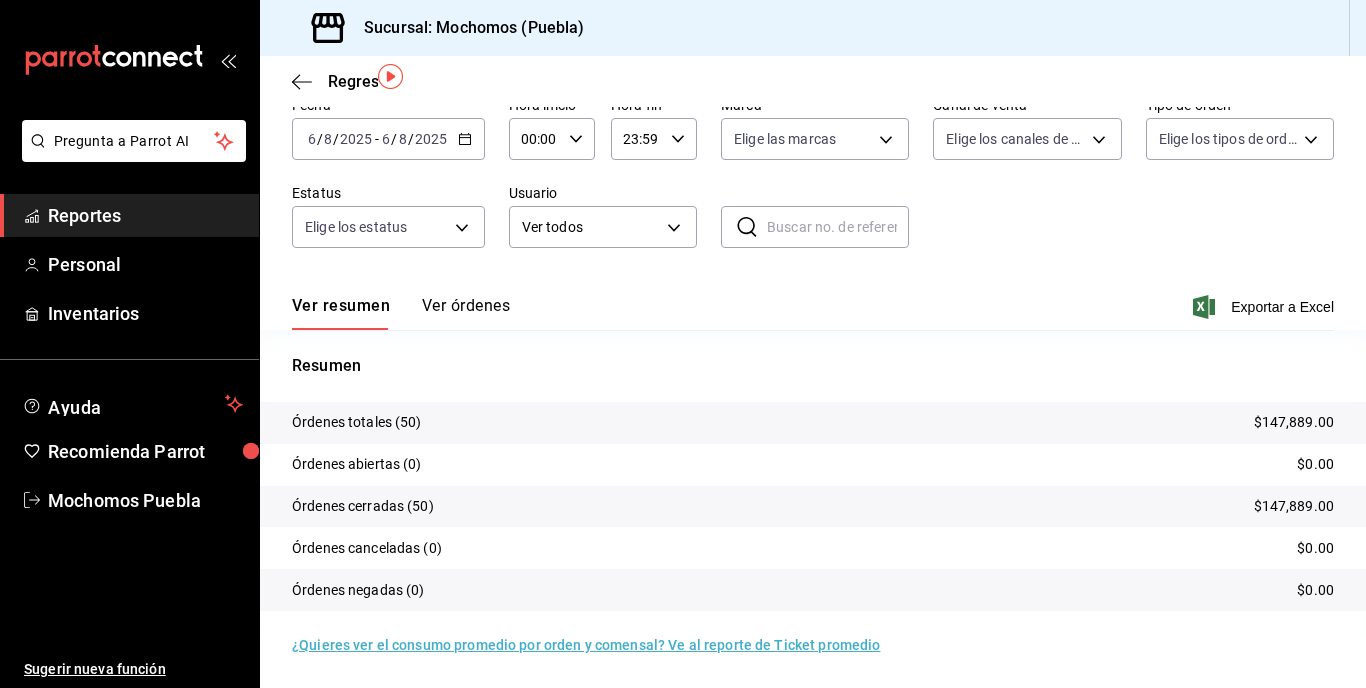scroll, scrollTop: 0, scrollLeft: 0, axis: both 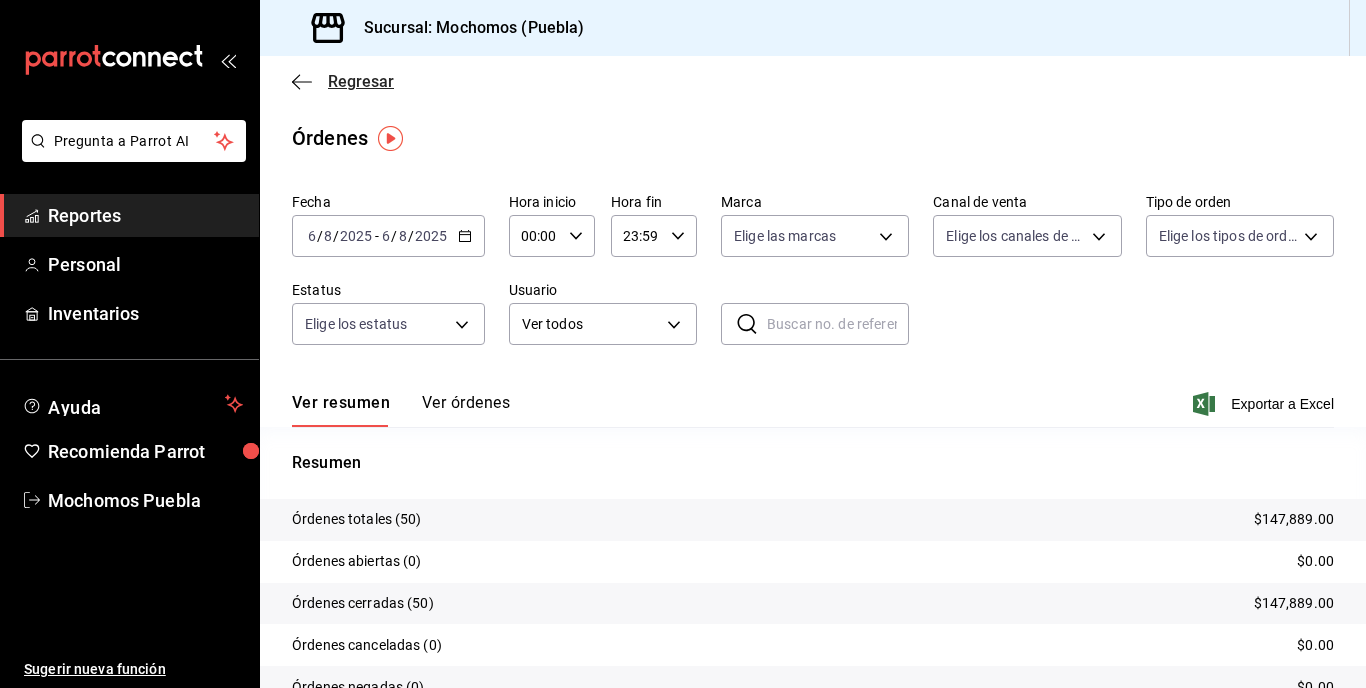click on "Regresar" at bounding box center (361, 81) 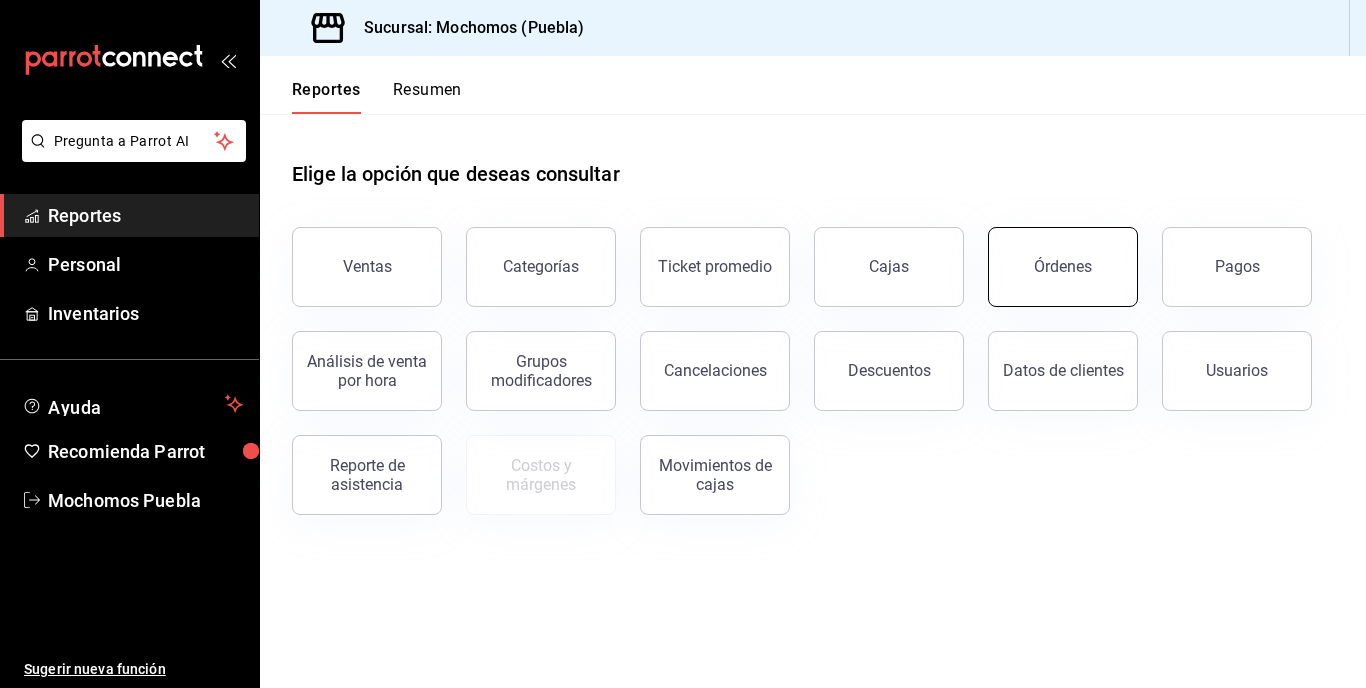 click on "Órdenes" at bounding box center (1063, 267) 